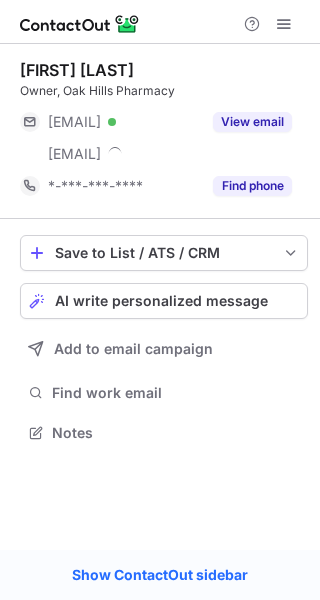 scroll, scrollTop: 0, scrollLeft: 0, axis: both 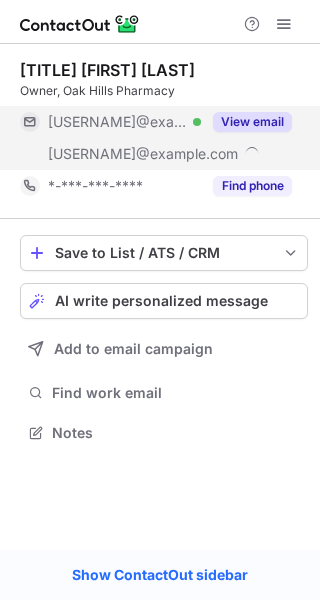 click on "View email" at bounding box center (252, 122) 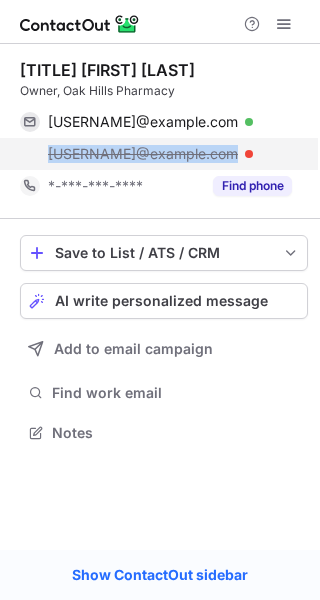 drag, startPoint x: 260, startPoint y: 154, endPoint x: 44, endPoint y: 155, distance: 216.00232 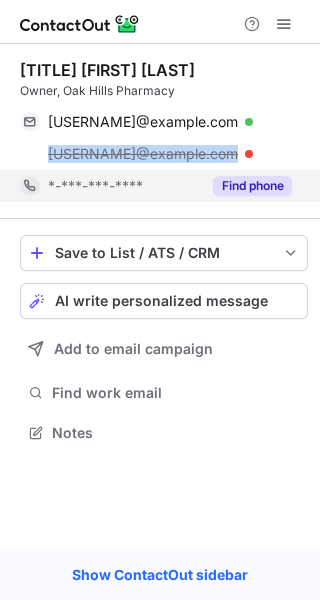 copy on "stu@oakdellpharmacy.com" 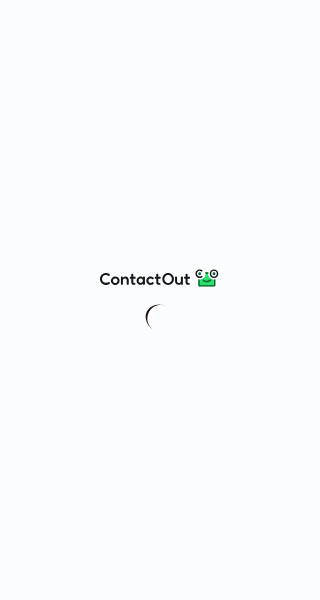 scroll, scrollTop: 0, scrollLeft: 0, axis: both 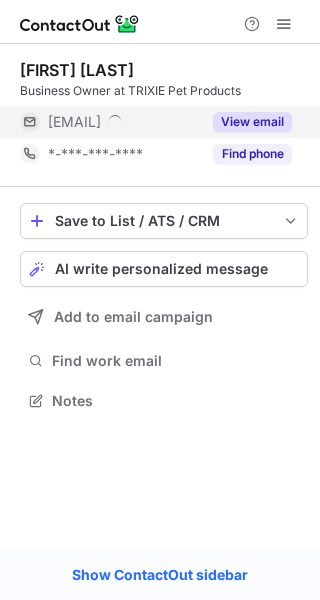 click on "View email" at bounding box center [252, 122] 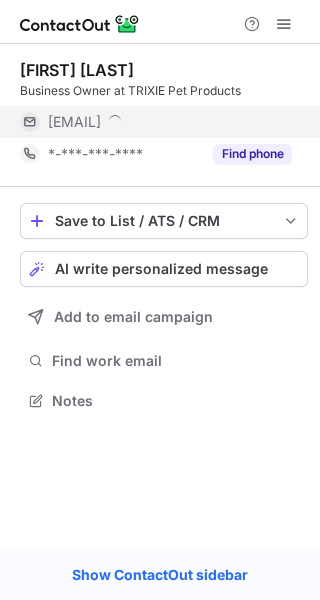 click on "[EMAIL]" at bounding box center [170, 122] 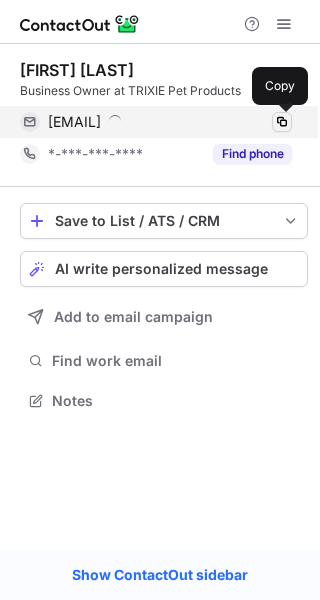 click at bounding box center [282, 122] 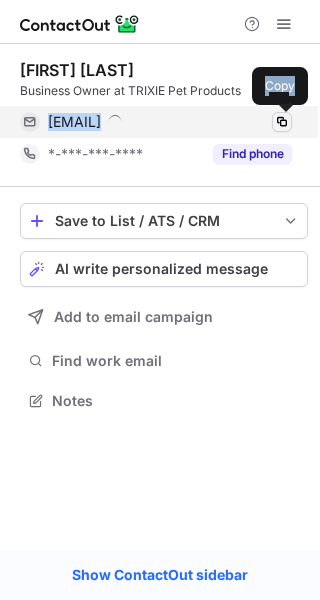 click at bounding box center (282, 122) 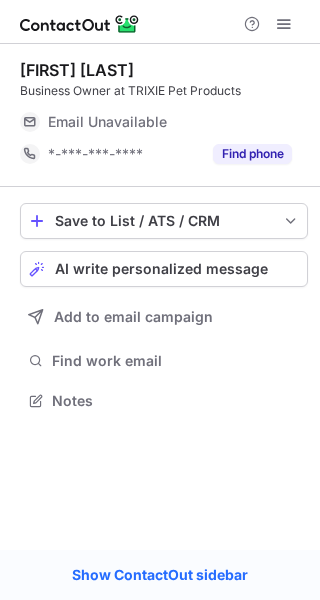 scroll, scrollTop: 0, scrollLeft: 0, axis: both 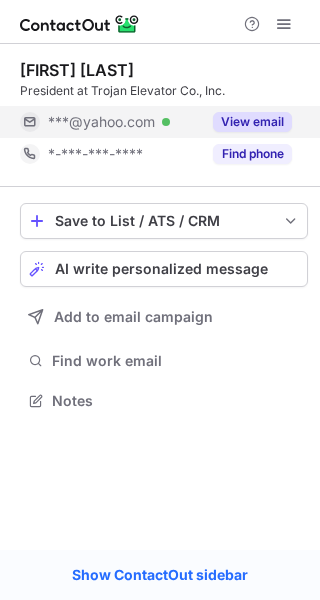 click on "View email" at bounding box center (252, 122) 